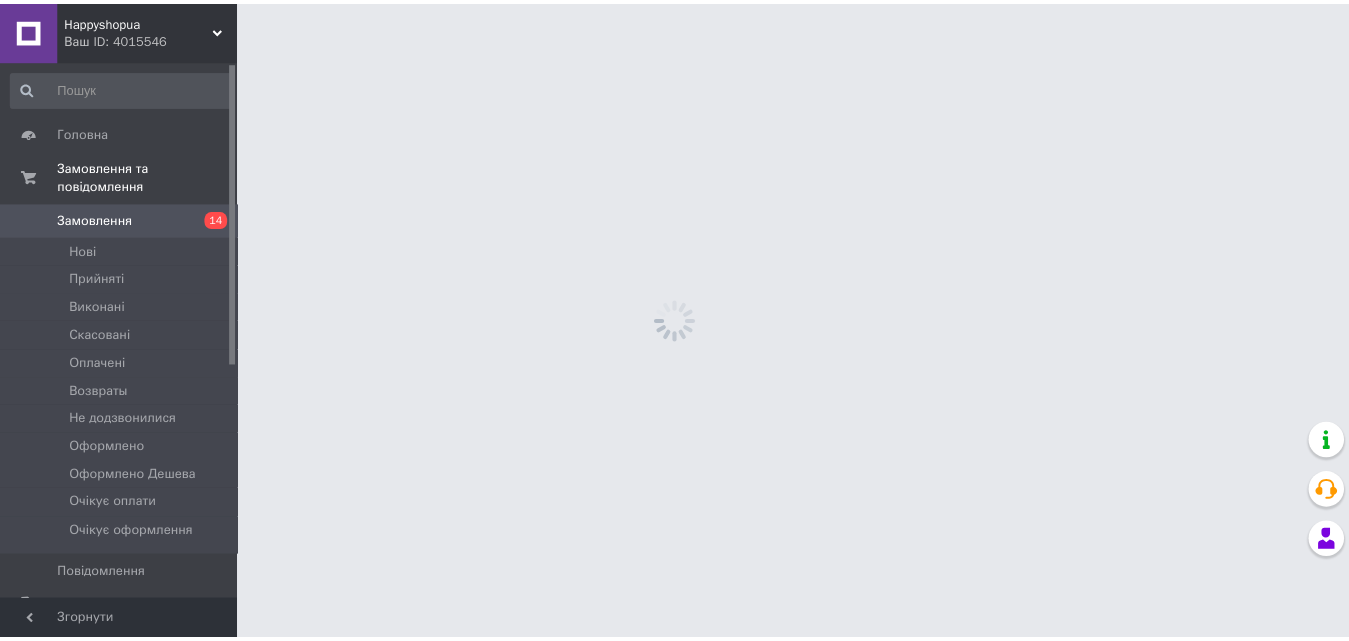 scroll, scrollTop: 0, scrollLeft: 0, axis: both 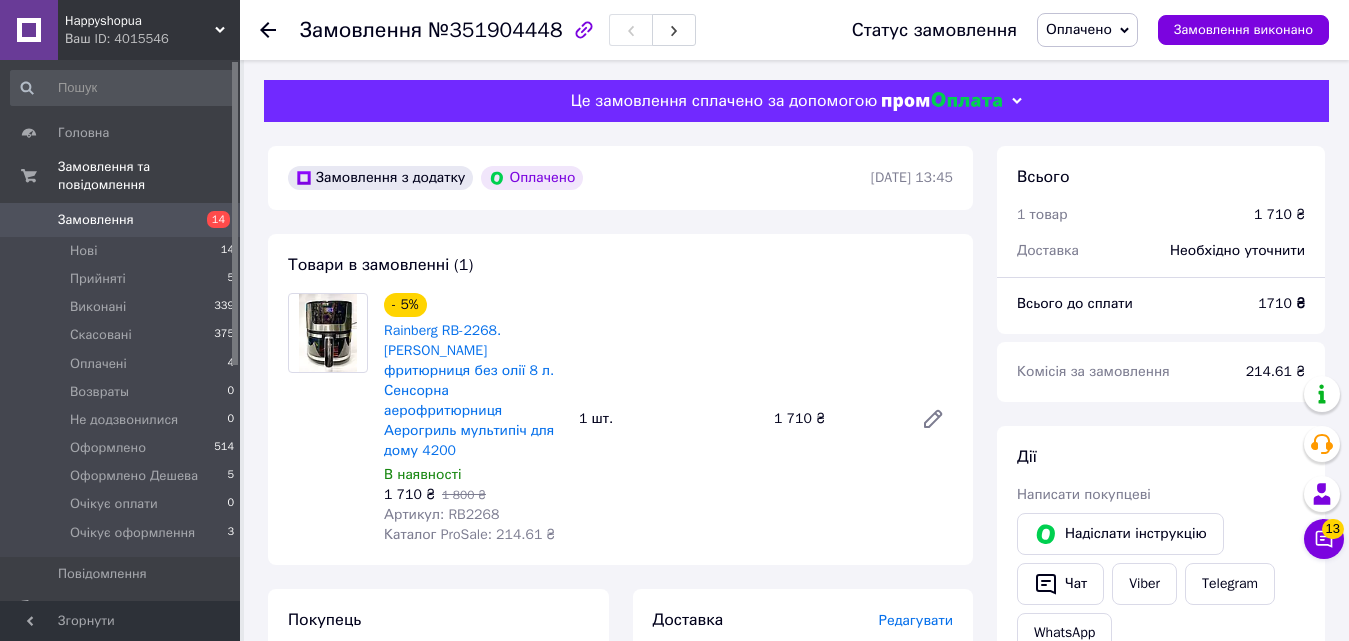 click on "Артикул: RB2268" at bounding box center [441, 514] 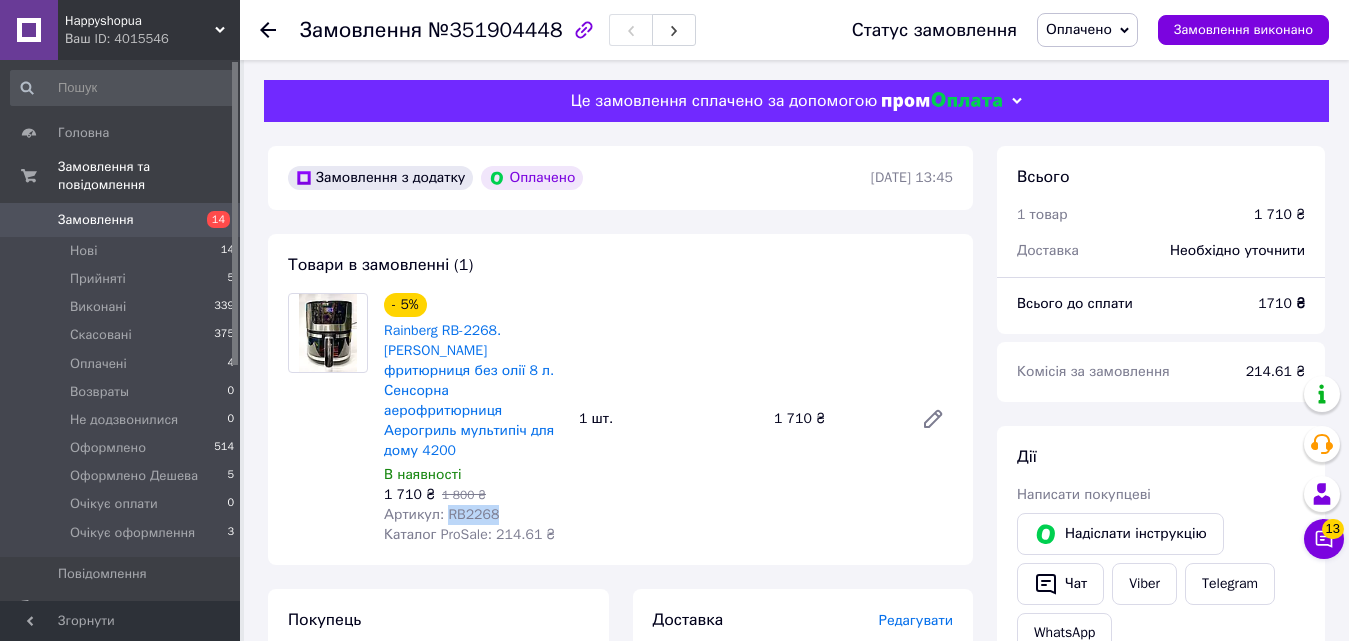 click on "Артикул: RB2268" at bounding box center (441, 514) 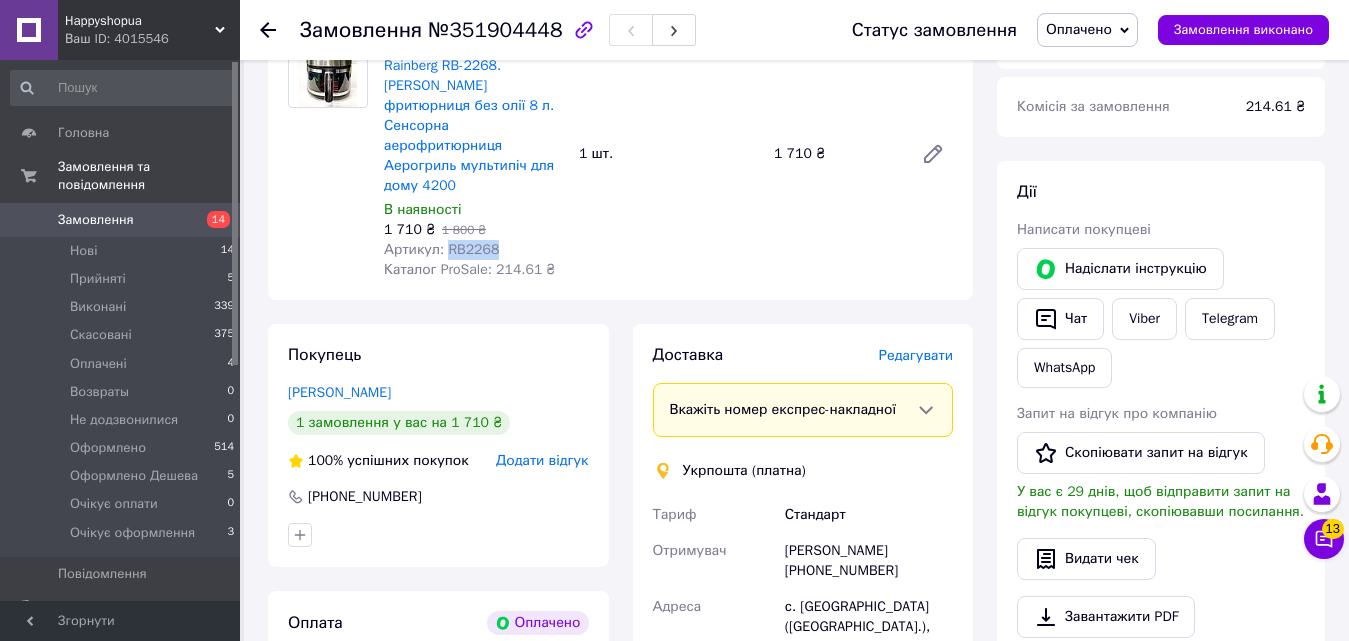 scroll, scrollTop: 300, scrollLeft: 0, axis: vertical 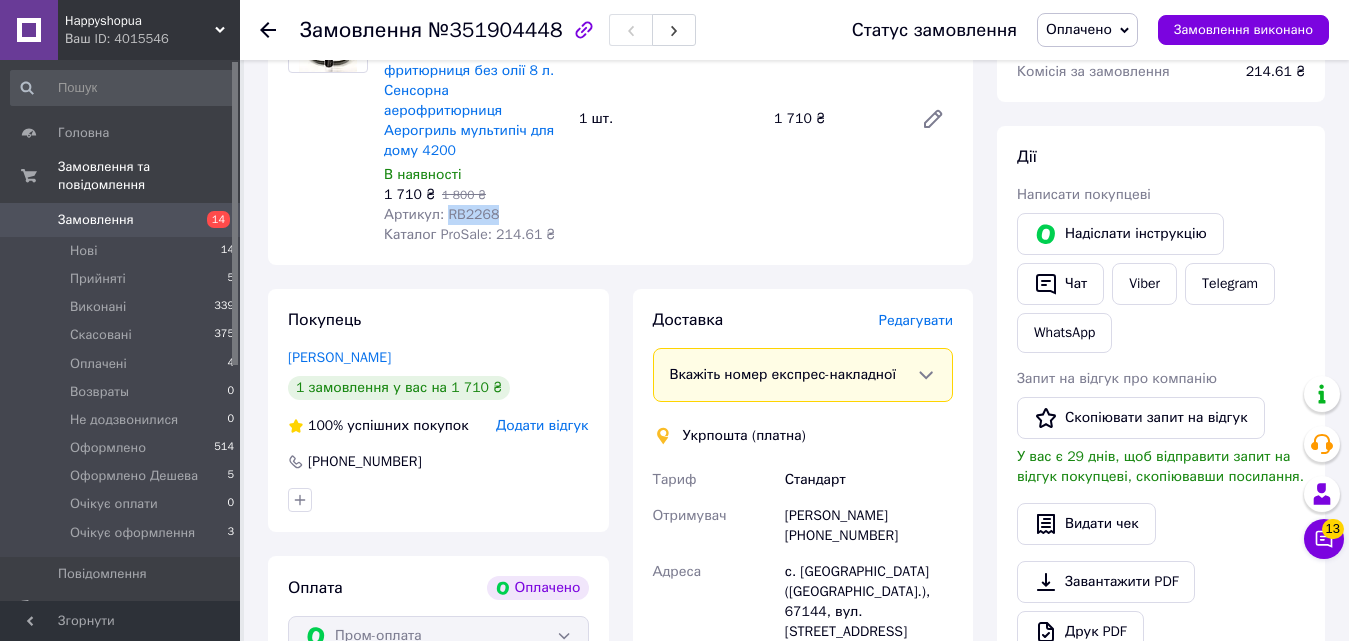 copy on "RB2268" 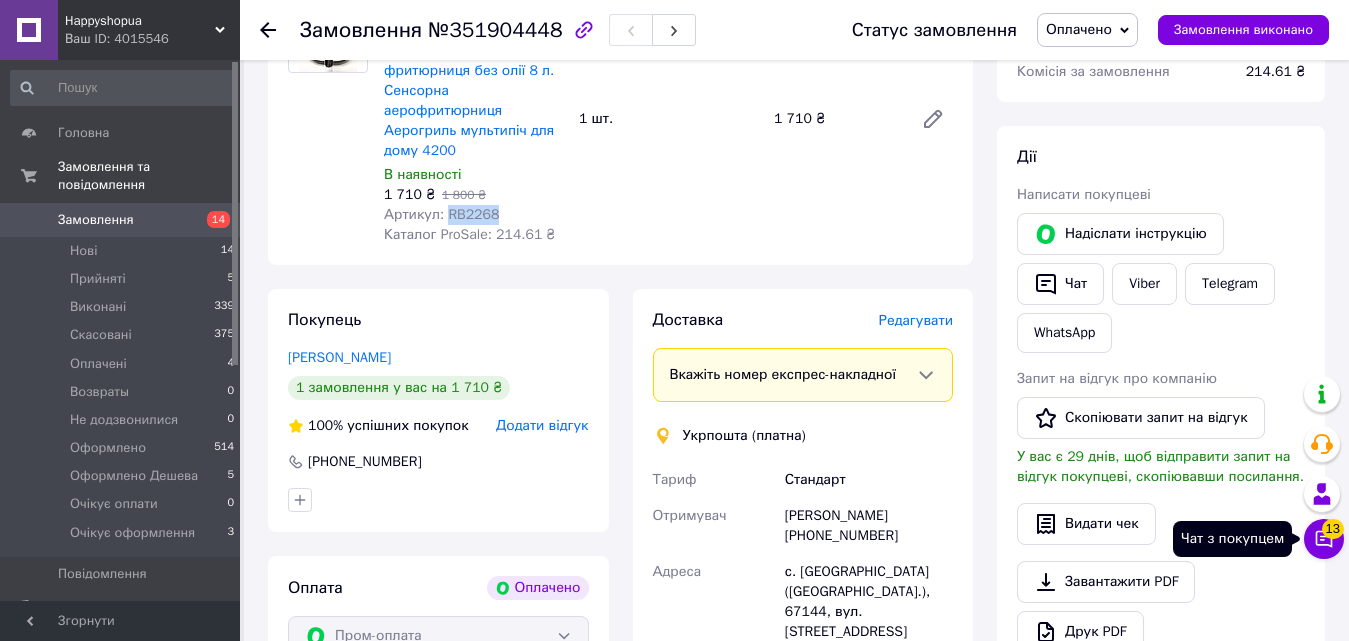 click on "13" at bounding box center [1333, 525] 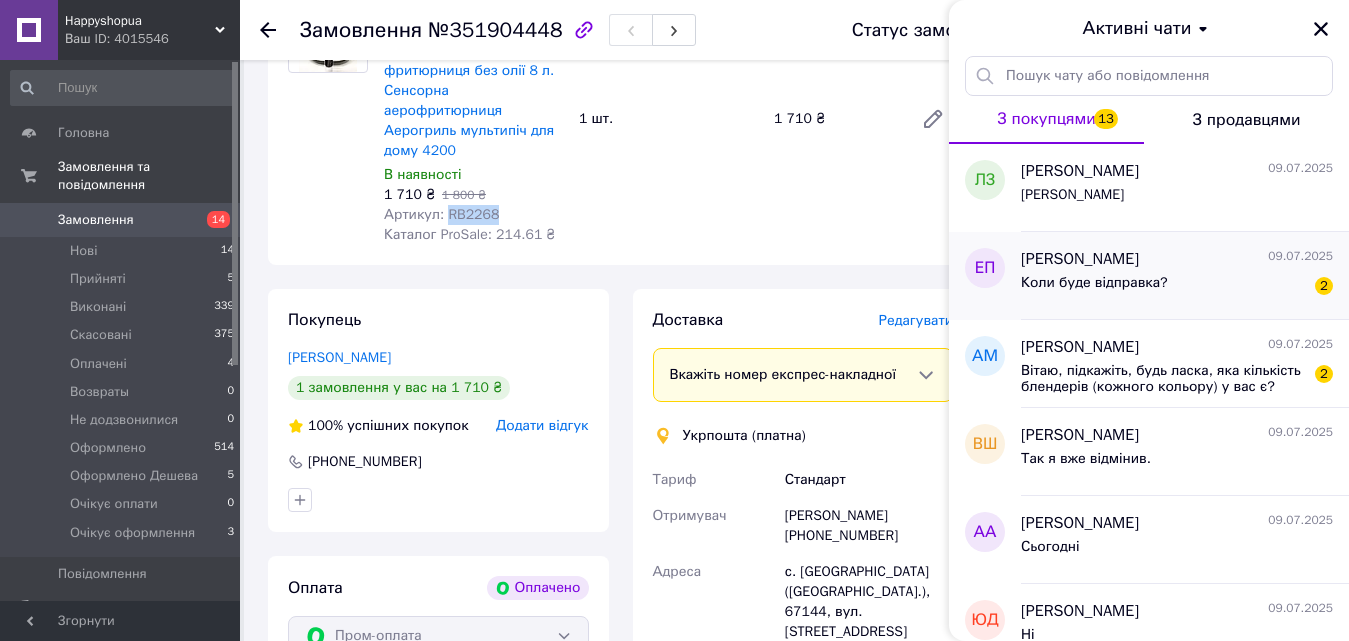 click on "Коли буде відправка? 2" at bounding box center [1177, 287] 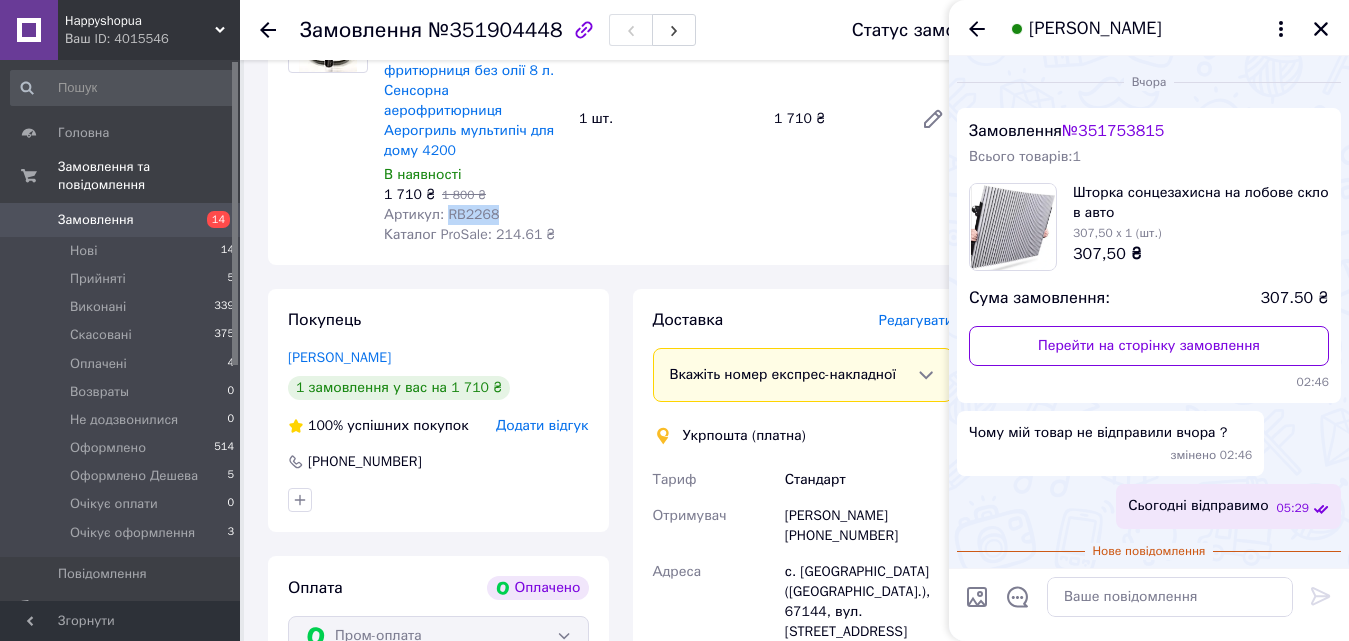 scroll, scrollTop: 111, scrollLeft: 0, axis: vertical 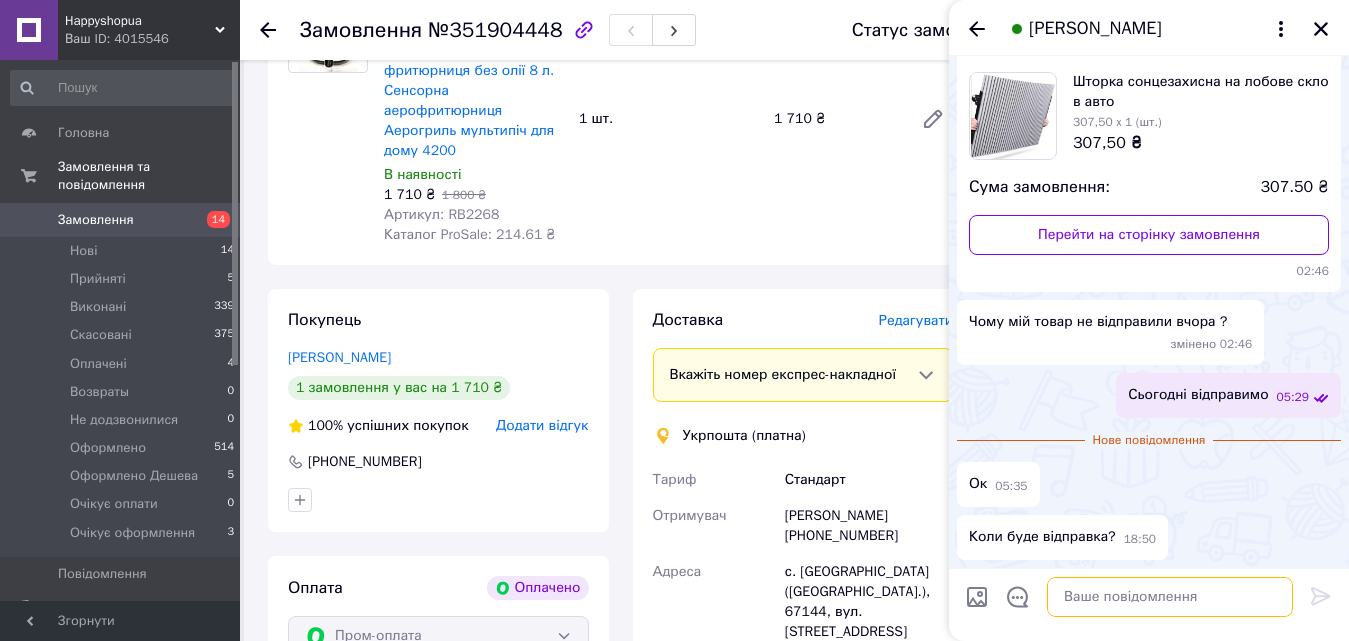 click at bounding box center (1170, 597) 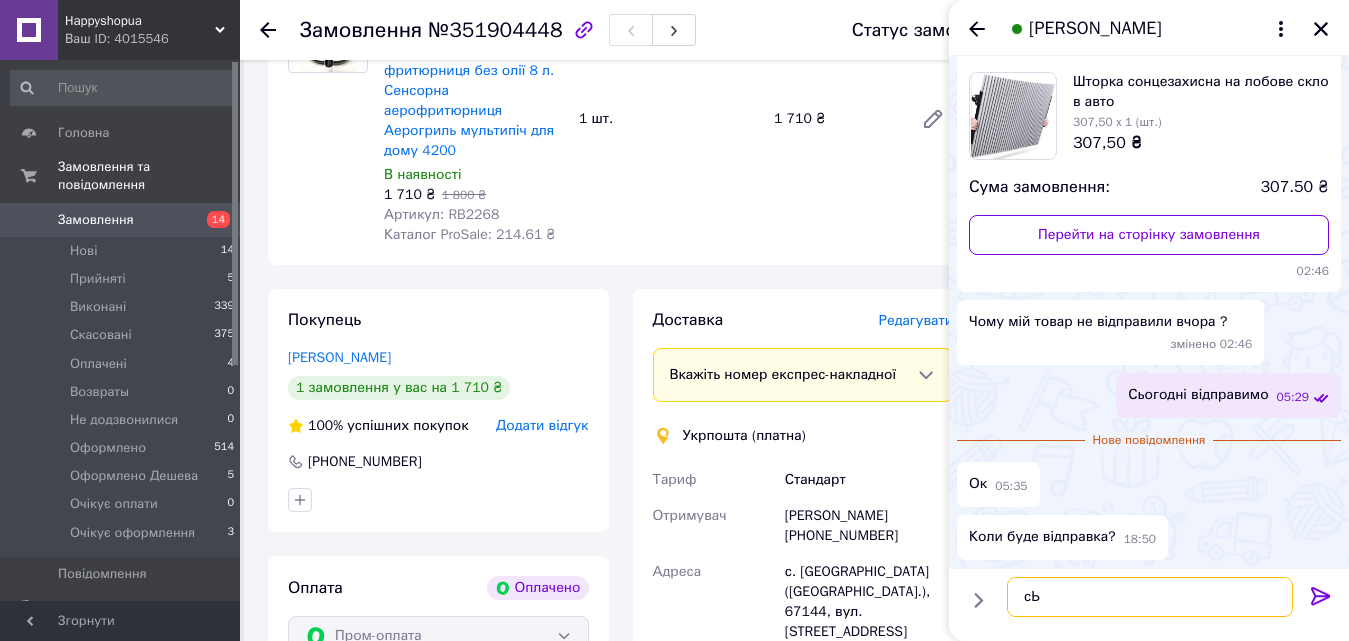 type on "с" 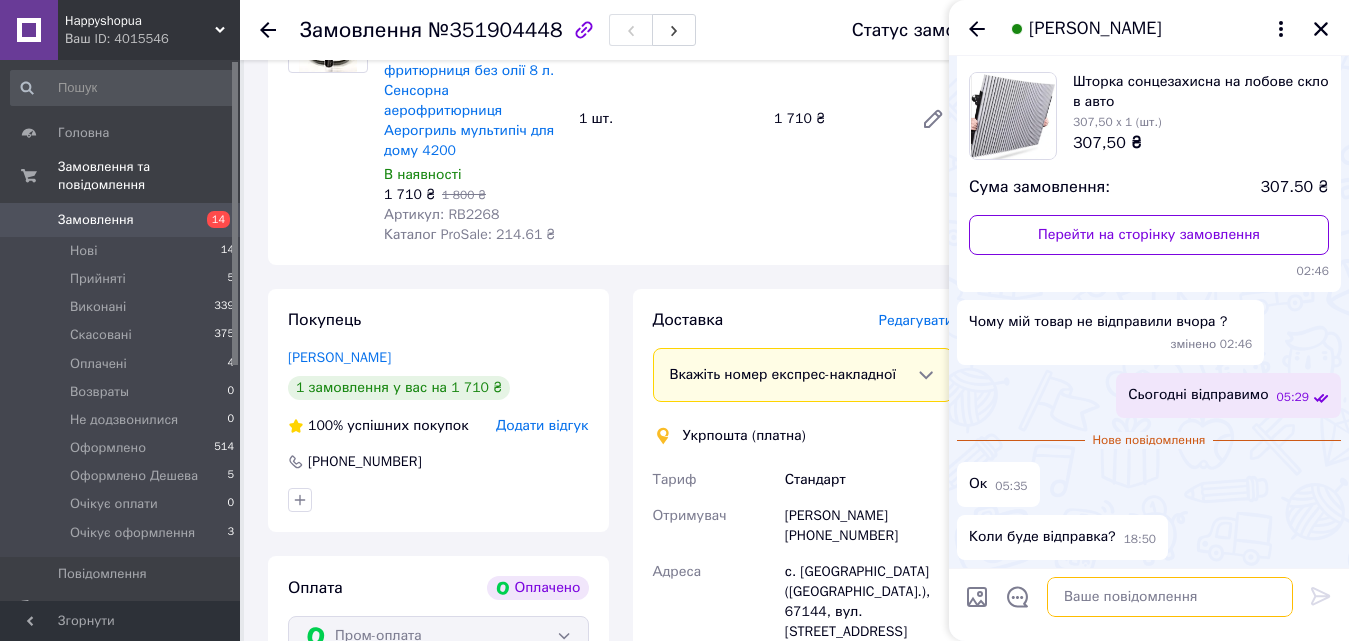 type on "с" 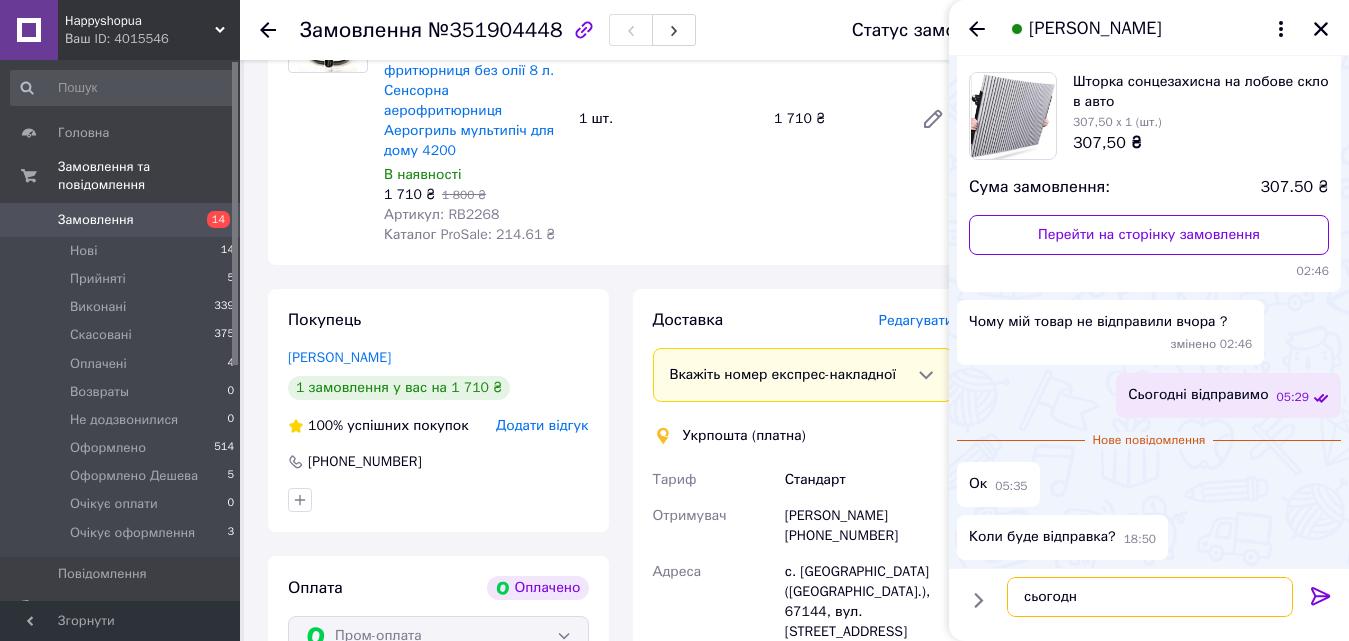 type on "сьогодны" 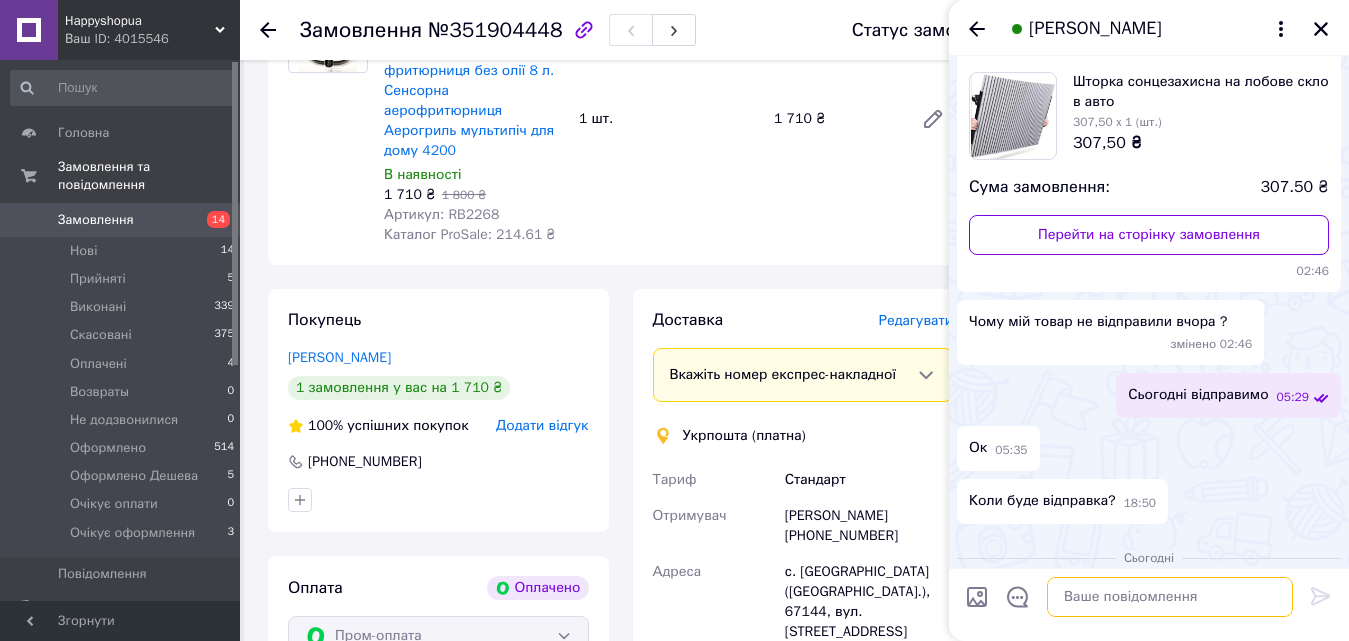 scroll, scrollTop: 181, scrollLeft: 0, axis: vertical 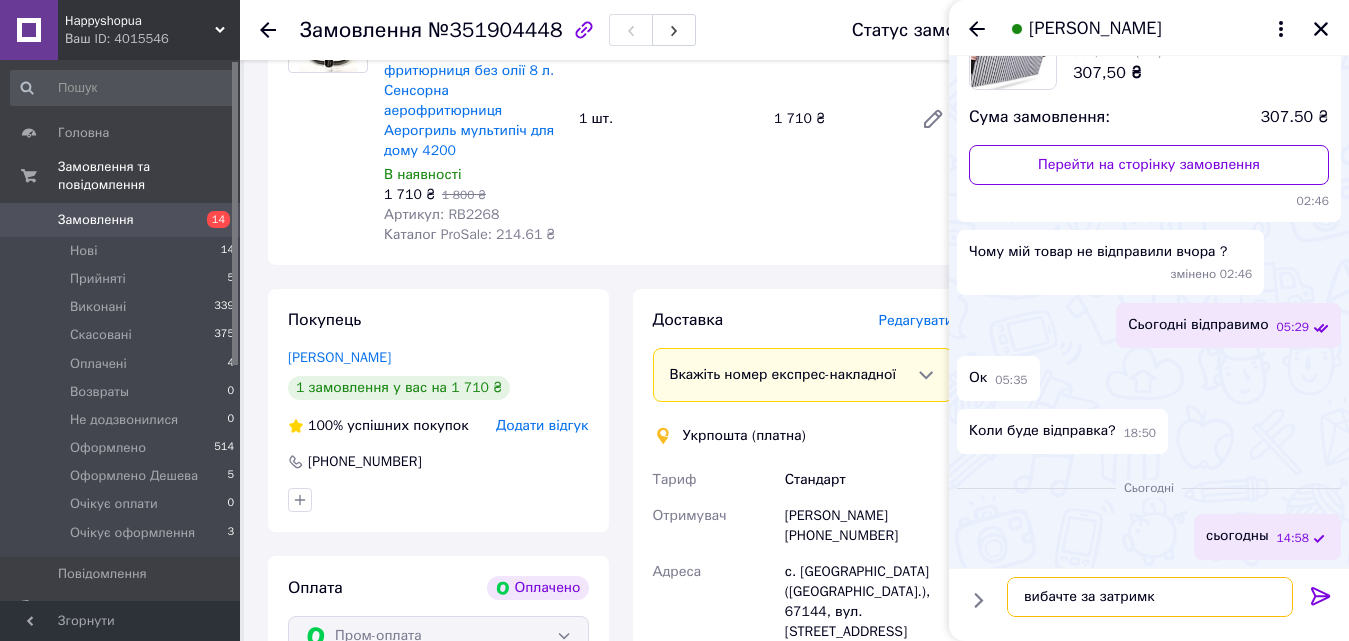 type on "вибачте за затримку" 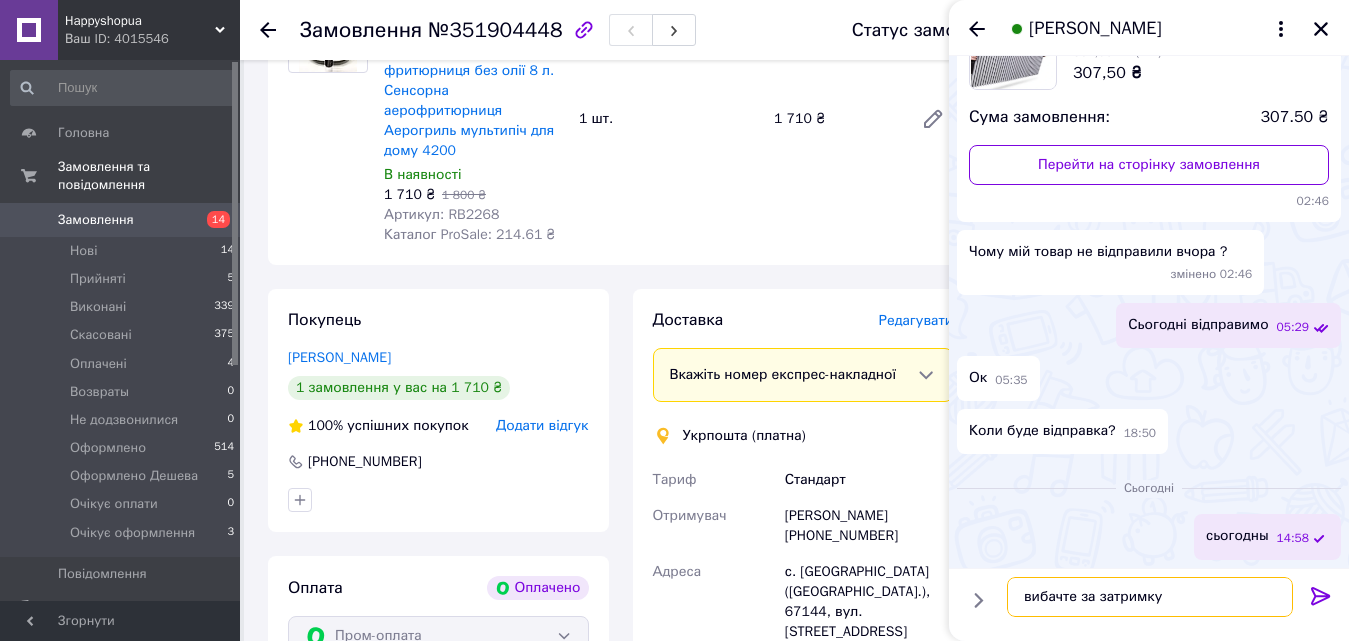 type 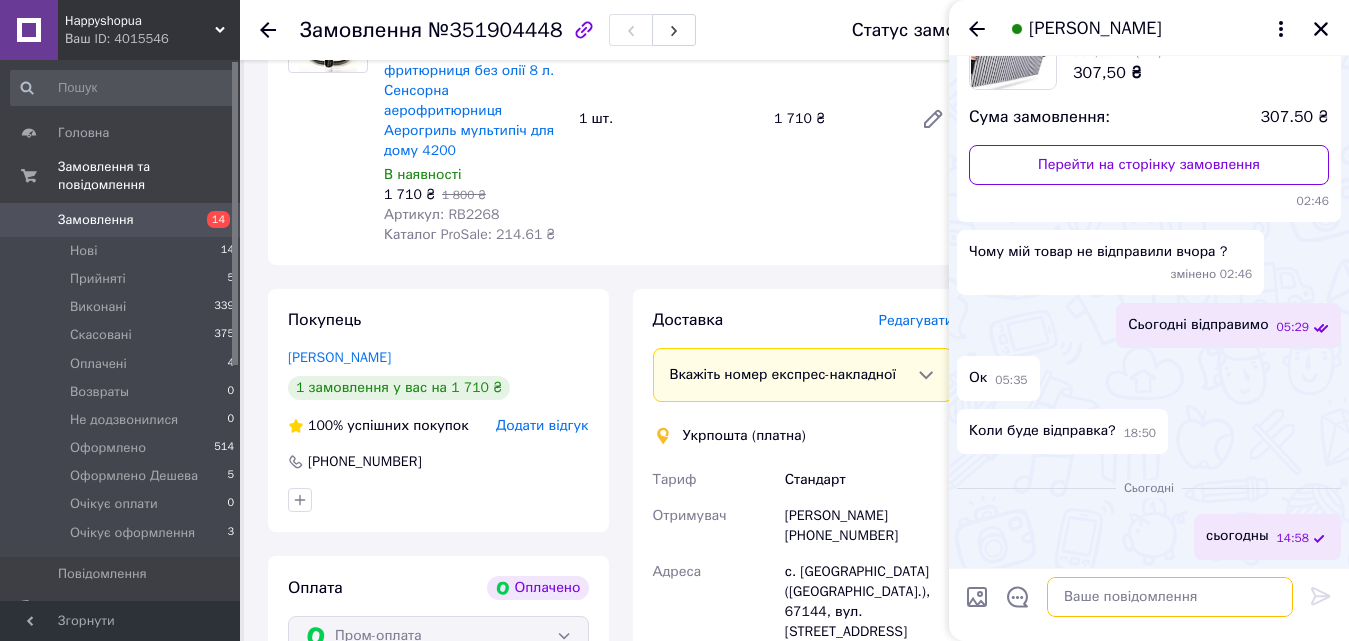 scroll, scrollTop: 234, scrollLeft: 0, axis: vertical 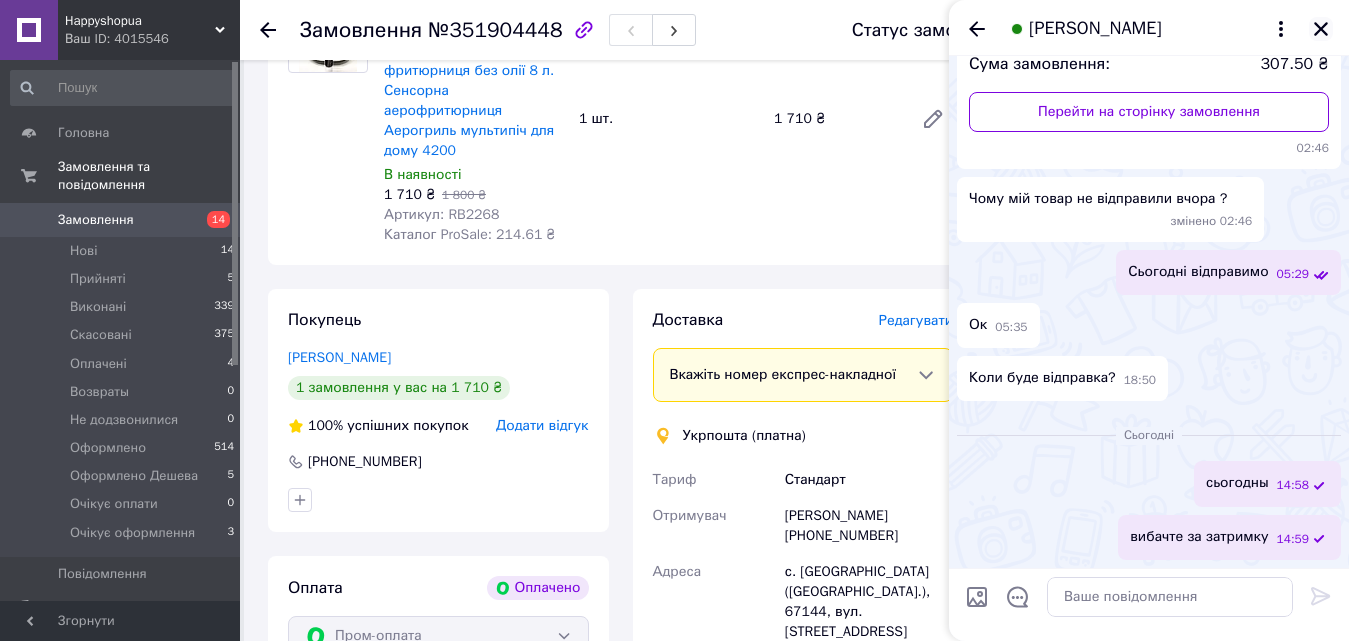 click 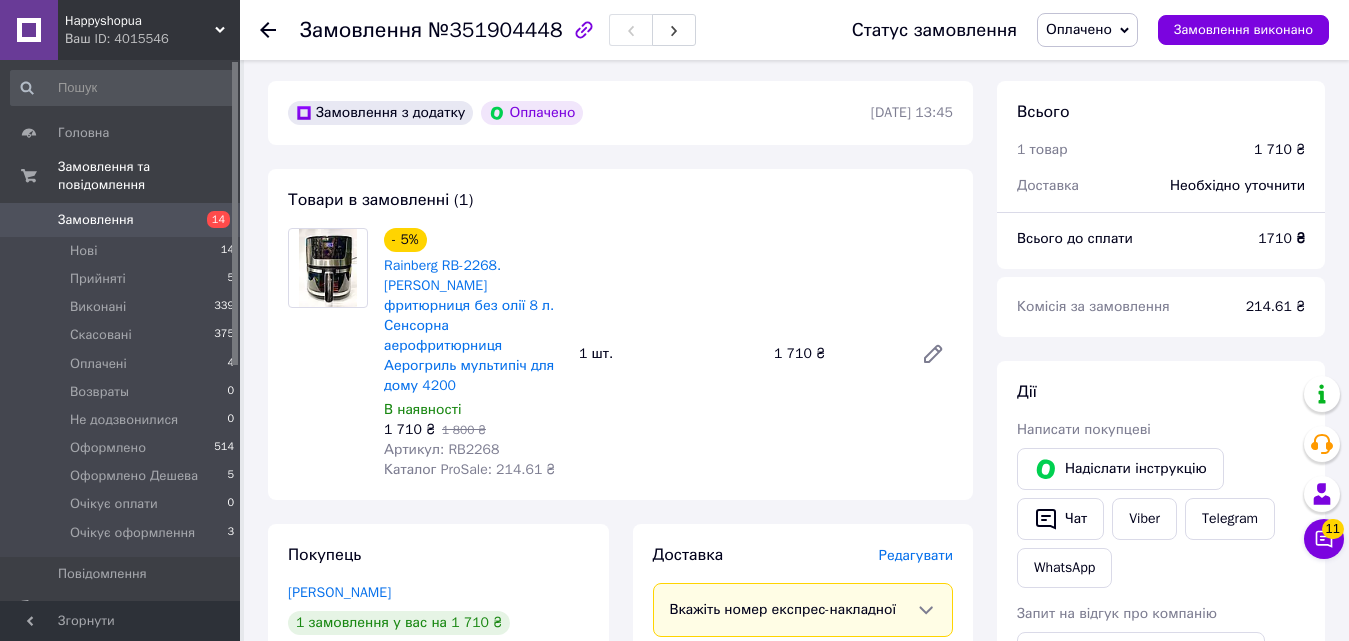 scroll, scrollTop: 100, scrollLeft: 0, axis: vertical 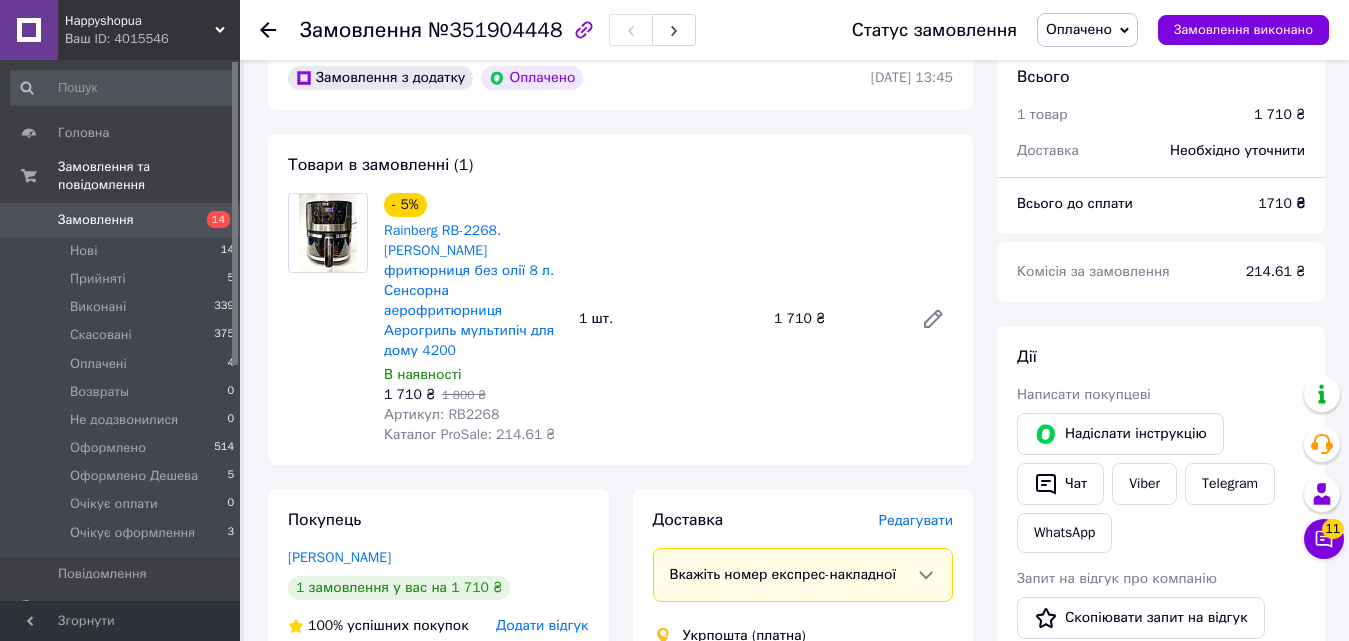 click on "Замовлення" at bounding box center [121, 220] 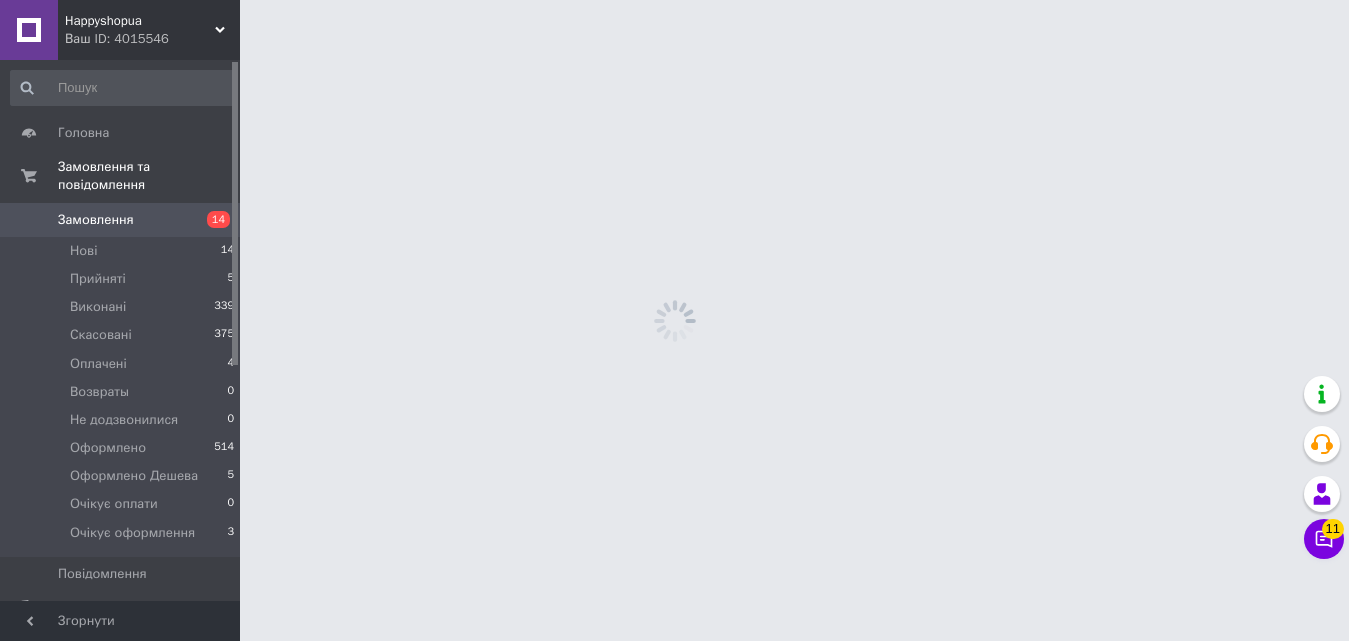 scroll, scrollTop: 0, scrollLeft: 0, axis: both 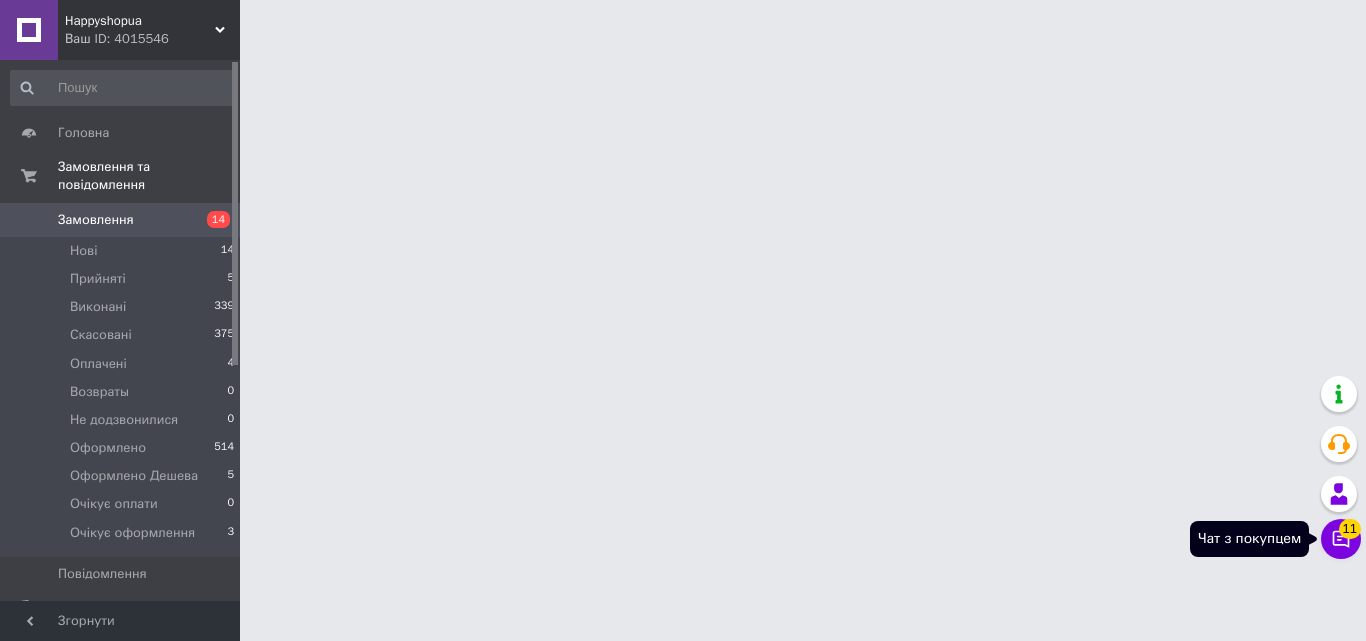 click on "11" at bounding box center [1350, 528] 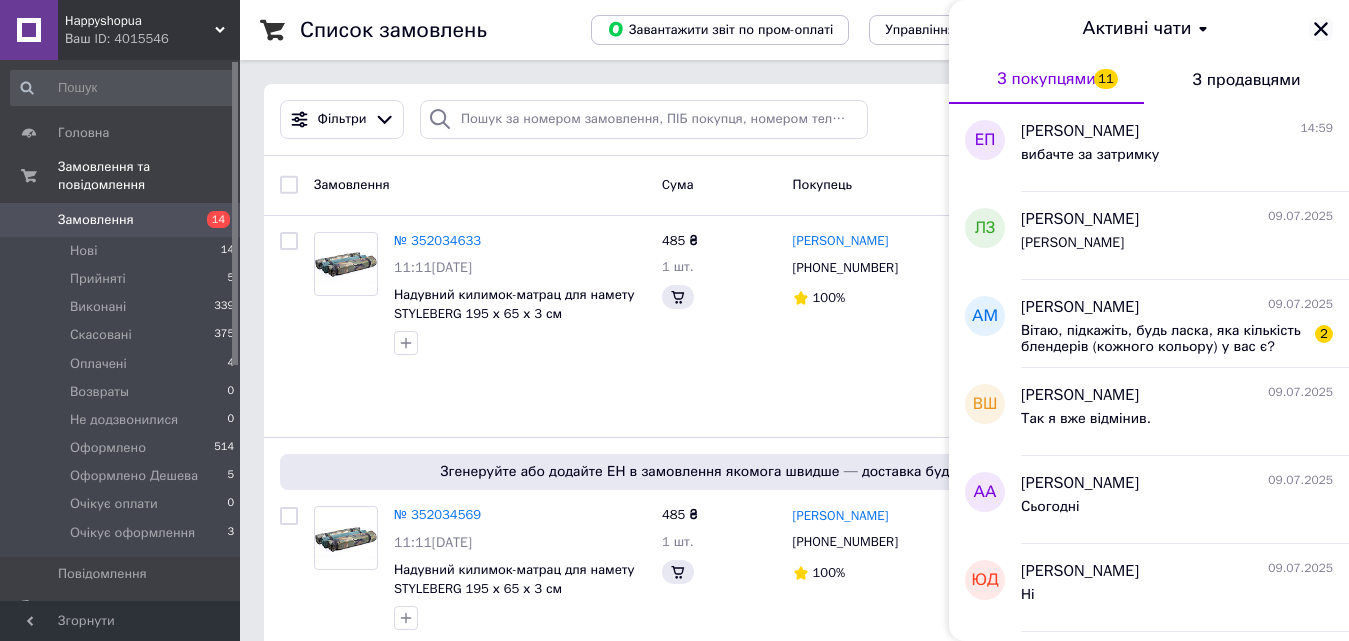 scroll, scrollTop: 200, scrollLeft: 0, axis: vertical 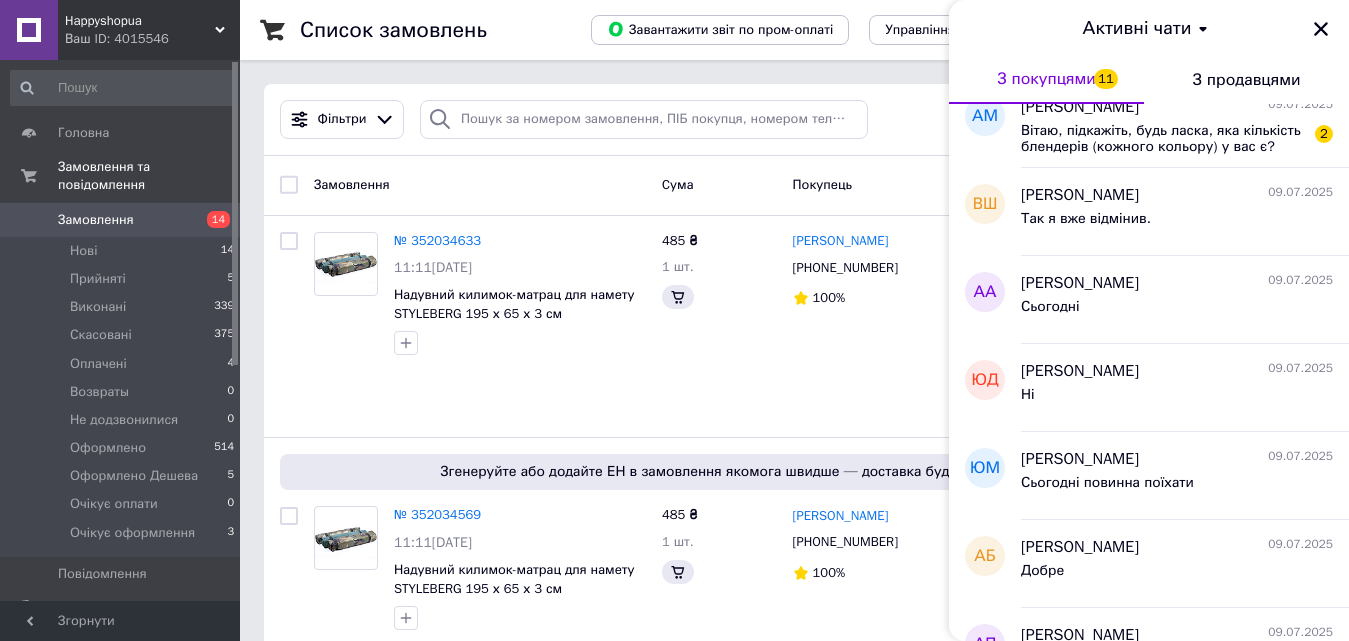 click 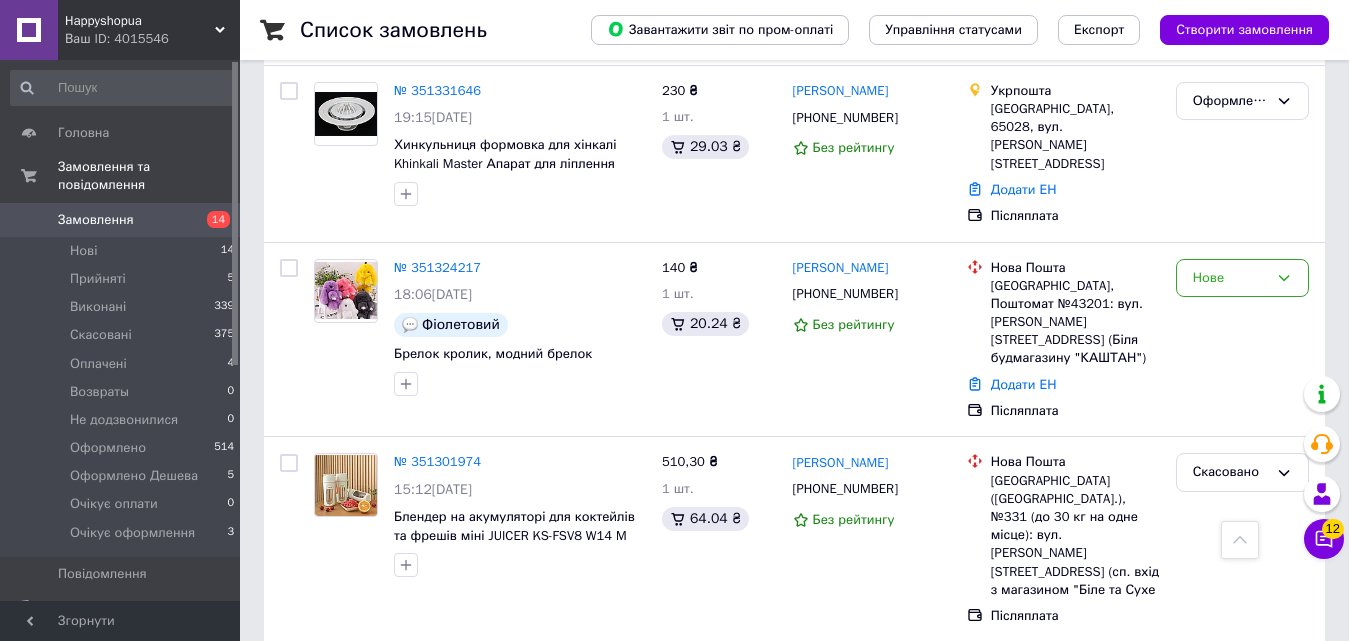 scroll, scrollTop: 8000, scrollLeft: 0, axis: vertical 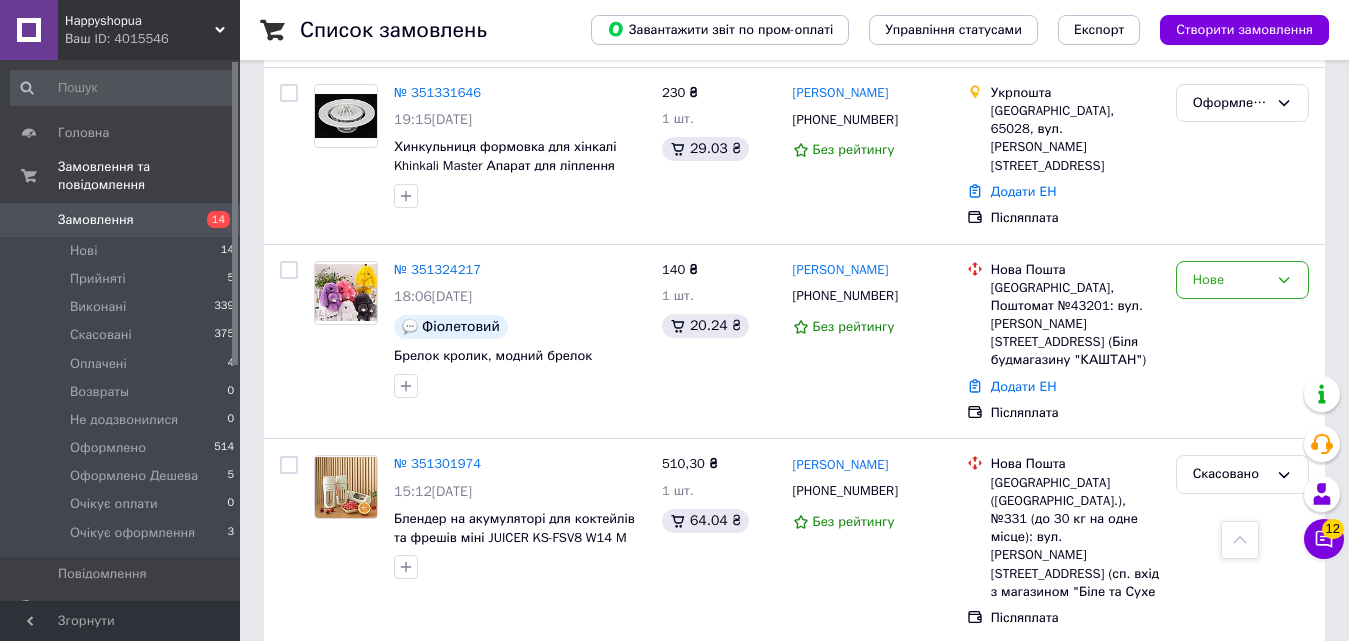 click 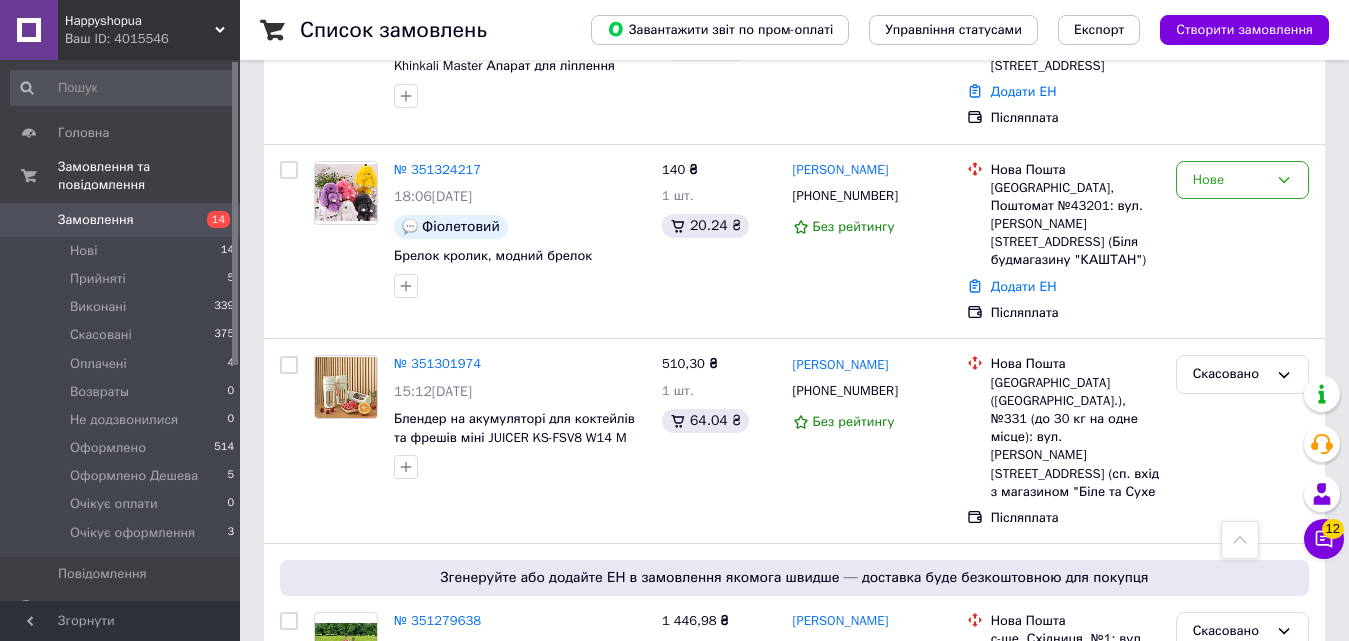 scroll, scrollTop: 8000, scrollLeft: 0, axis: vertical 